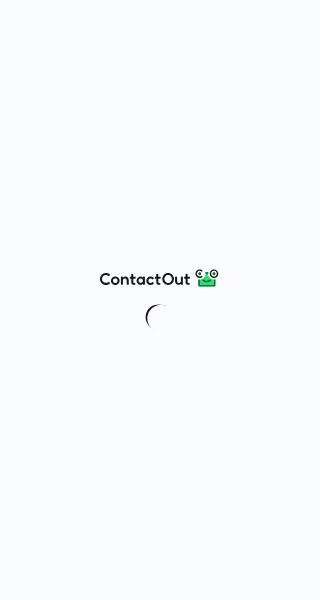 scroll, scrollTop: 0, scrollLeft: 0, axis: both 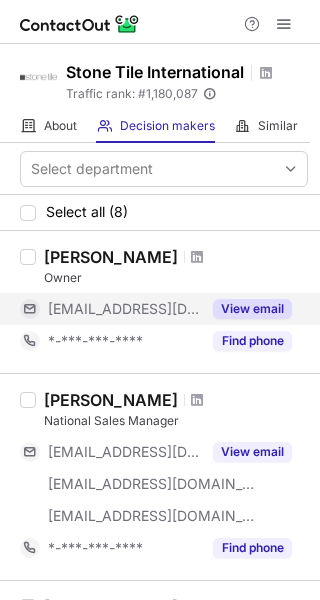 click on "View email" at bounding box center (252, 309) 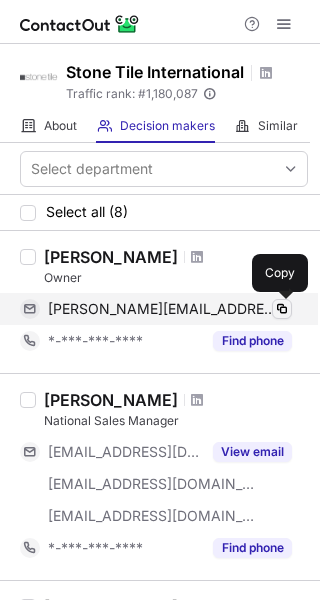 click at bounding box center (282, 309) 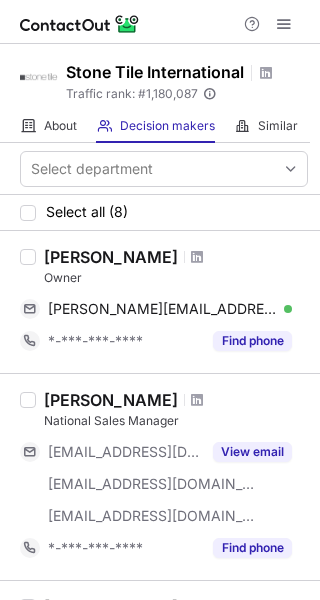drag, startPoint x: 177, startPoint y: 257, endPoint x: 46, endPoint y: 263, distance: 131.13733 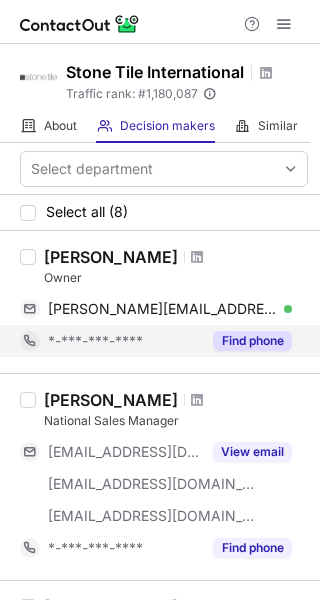 click on "Find phone" at bounding box center [252, 341] 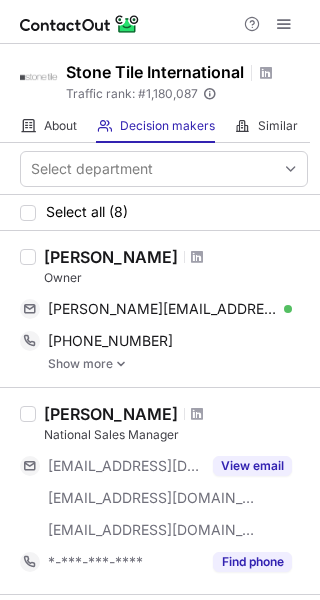 click on "Show more" at bounding box center [178, 364] 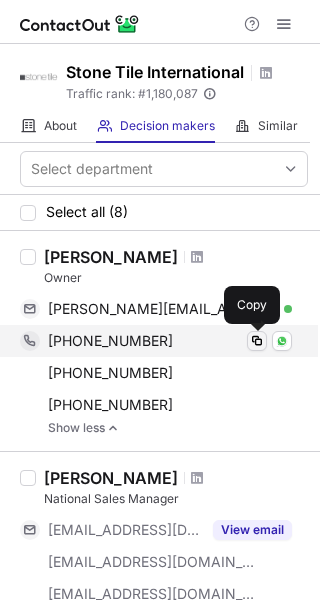 click at bounding box center (257, 341) 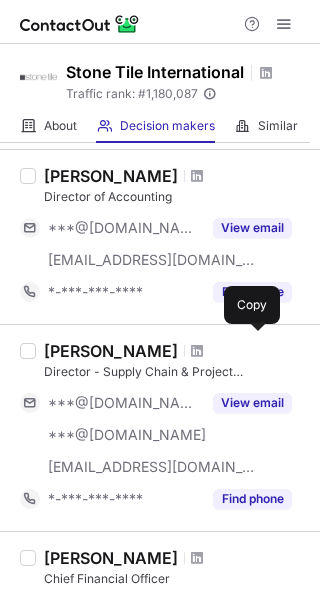 scroll, scrollTop: 600, scrollLeft: 0, axis: vertical 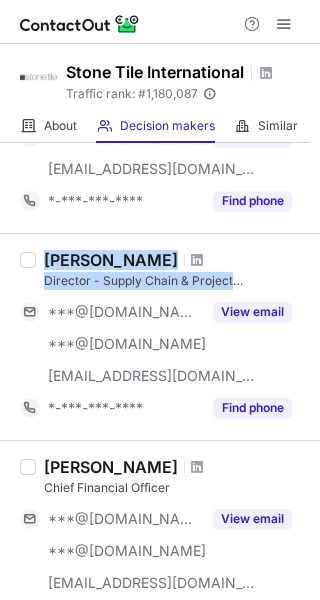 drag, startPoint x: 33, startPoint y: 280, endPoint x: 247, endPoint y: 284, distance: 214.03738 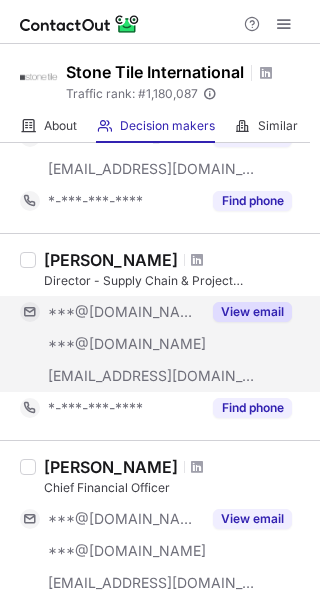 click on "View email" at bounding box center (252, 312) 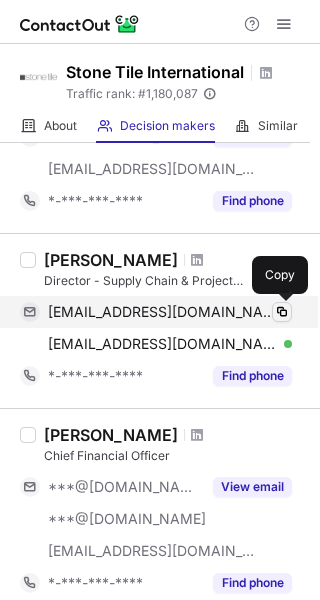click at bounding box center [282, 312] 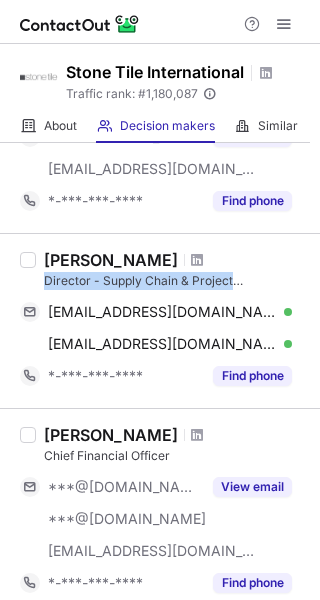 drag, startPoint x: 44, startPoint y: 276, endPoint x: 238, endPoint y: 280, distance: 194.04123 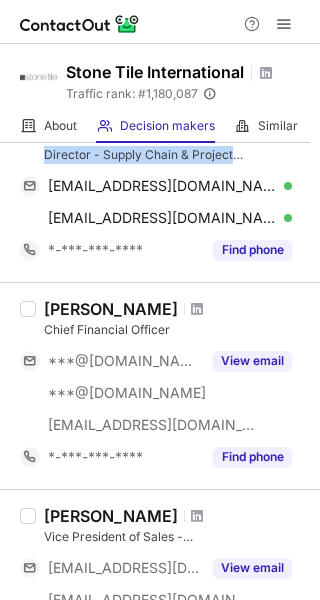 scroll, scrollTop: 900, scrollLeft: 0, axis: vertical 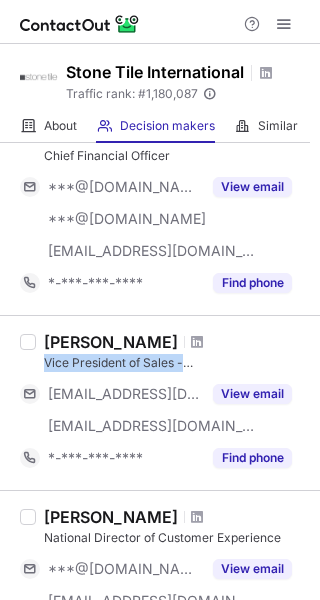 drag, startPoint x: 43, startPoint y: 362, endPoint x: 284, endPoint y: 363, distance: 241.00208 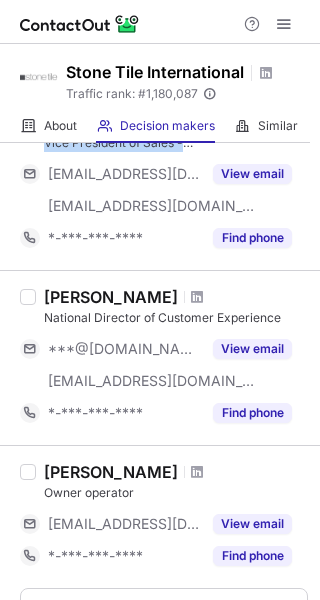 scroll, scrollTop: 1256, scrollLeft: 0, axis: vertical 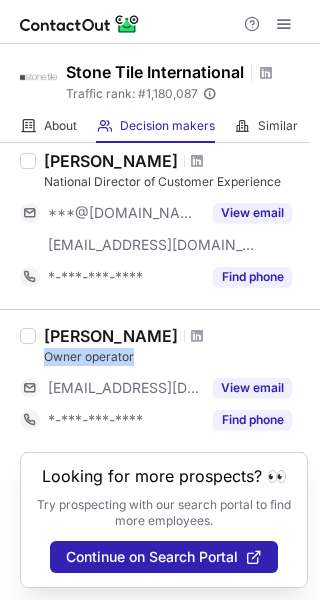 drag, startPoint x: 47, startPoint y: 351, endPoint x: 139, endPoint y: 353, distance: 92.021736 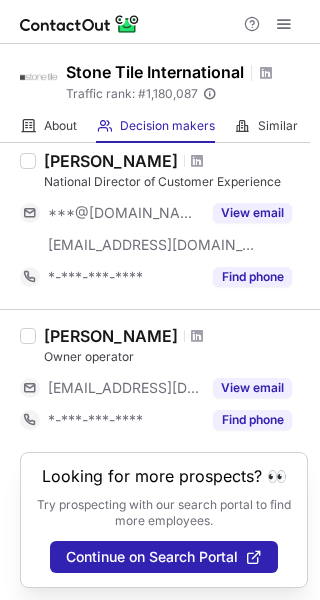 click at bounding box center [28, 381] 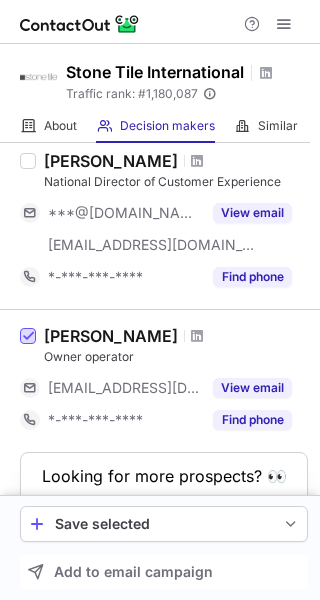 click at bounding box center [28, 336] 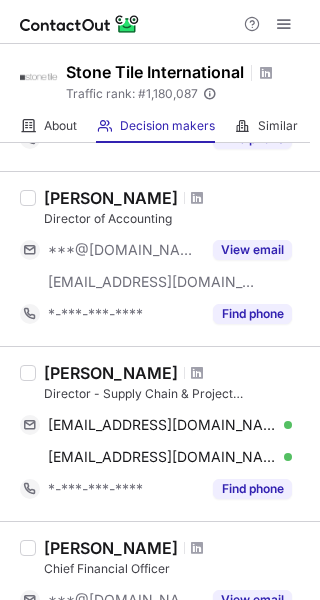 scroll, scrollTop: 500, scrollLeft: 0, axis: vertical 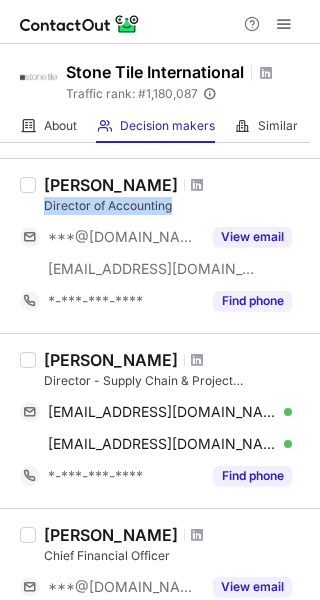 drag, startPoint x: 43, startPoint y: 202, endPoint x: 206, endPoint y: 210, distance: 163.1962 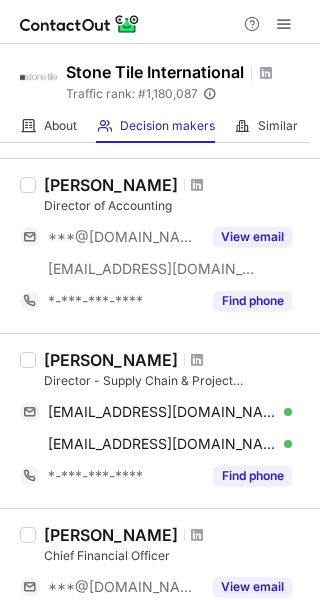 click on "[PERSON_NAME] Director of Accounting ***@[DOMAIN_NAME] [EMAIL_ADDRESS][DOMAIN_NAME] View email *-***-***-**** Find phone" at bounding box center (160, 245) 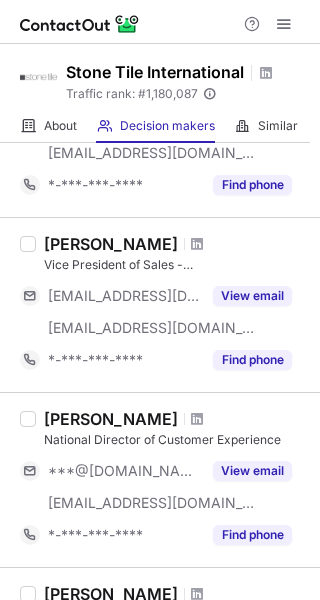 scroll, scrollTop: 1000, scrollLeft: 0, axis: vertical 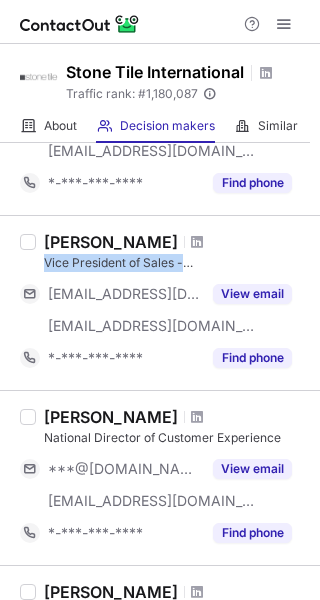 drag, startPoint x: 43, startPoint y: 260, endPoint x: 254, endPoint y: 264, distance: 211.03792 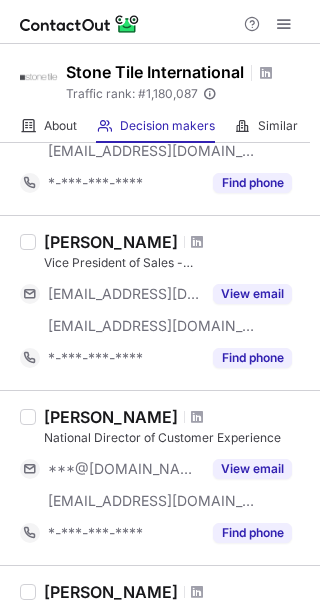 click on "[PERSON_NAME] Vice President of Sales - Western Canada [EMAIL_ADDRESS][DOMAIN_NAME] [EMAIL_ADDRESS][DOMAIN_NAME] View email *-***-***-**** Find phone" at bounding box center [160, 302] 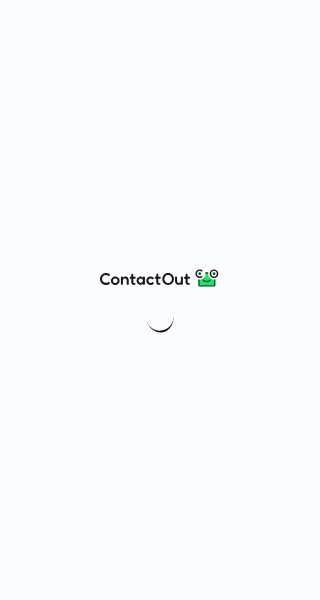 scroll, scrollTop: 0, scrollLeft: 0, axis: both 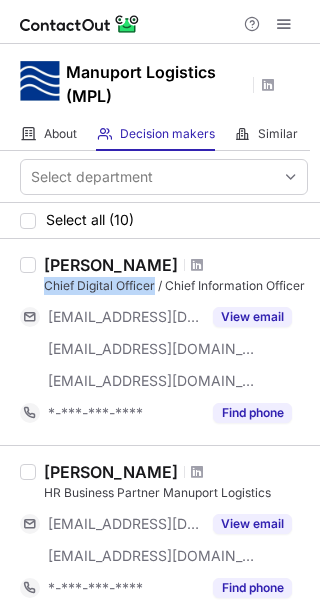 drag, startPoint x: 46, startPoint y: 286, endPoint x: 157, endPoint y: 289, distance: 111.040535 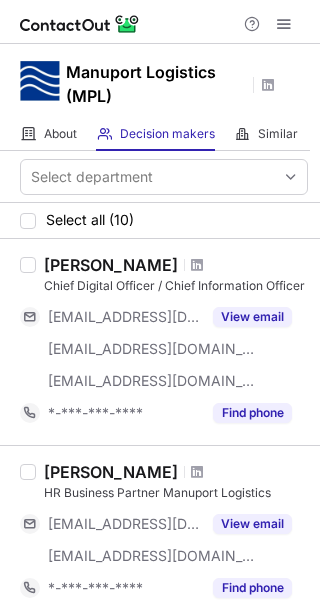 drag, startPoint x: 15, startPoint y: 286, endPoint x: 41, endPoint y: 296, distance: 27.856777 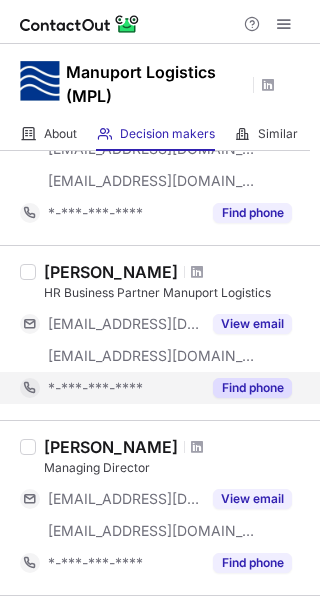 scroll, scrollTop: 300, scrollLeft: 0, axis: vertical 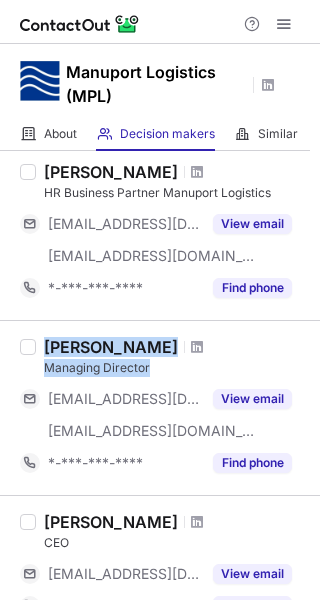 drag, startPoint x: 35, startPoint y: 362, endPoint x: 177, endPoint y: 364, distance: 142.01408 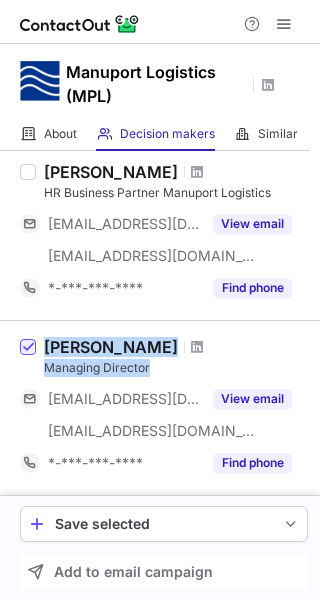 drag, startPoint x: 29, startPoint y: 368, endPoint x: 163, endPoint y: 370, distance: 134.01492 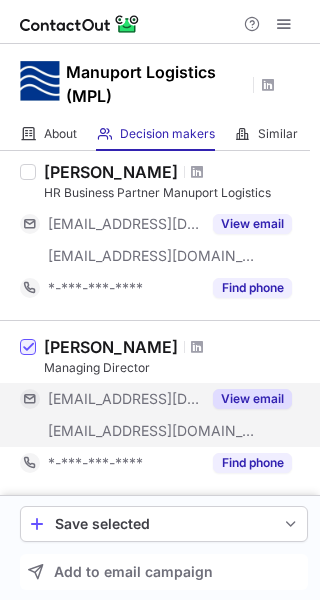 click on "View email" at bounding box center [252, 399] 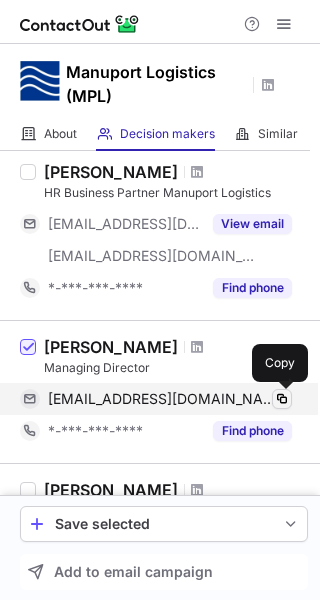 click at bounding box center [282, 399] 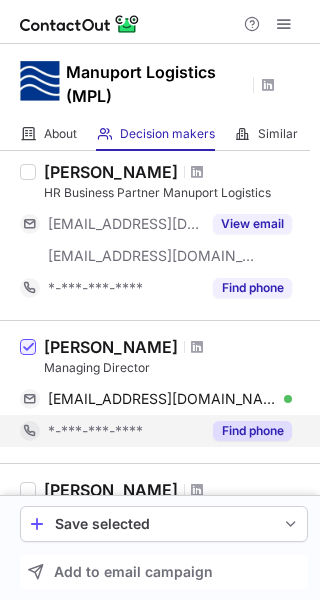 click on "Find phone" at bounding box center (252, 431) 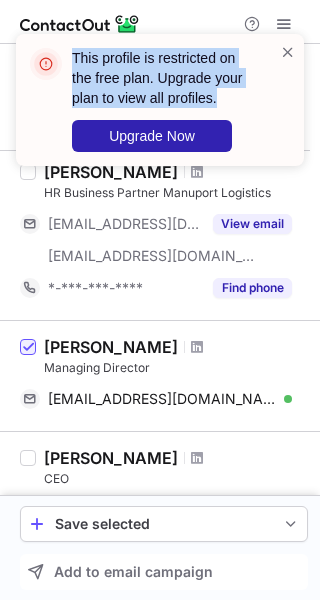 drag, startPoint x: 239, startPoint y: 105, endPoint x: 71, endPoint y: 51, distance: 176.4653 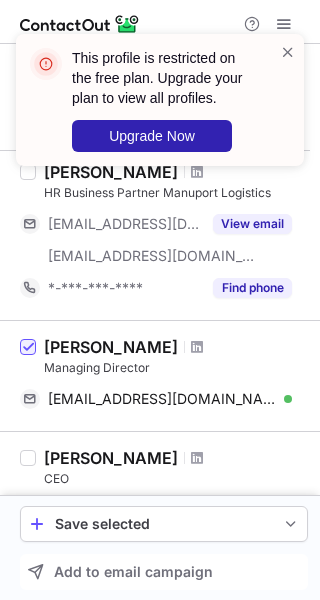 click on "Guy Pasmans CEO ***@manuport-logistics.be View email *-***-***-**** Find phone" at bounding box center [160, 502] 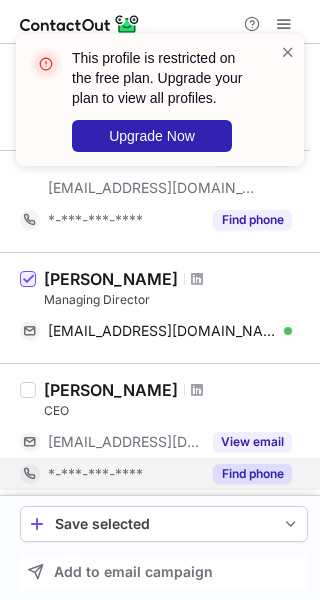 scroll, scrollTop: 400, scrollLeft: 0, axis: vertical 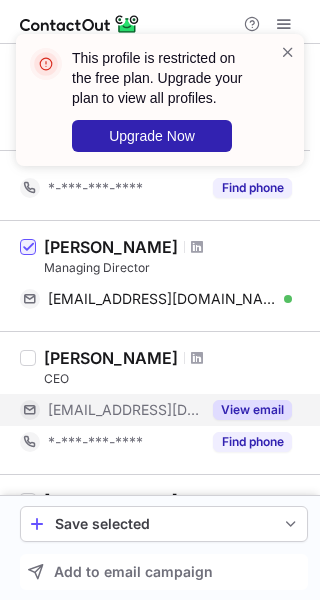 click on "View email" at bounding box center [252, 410] 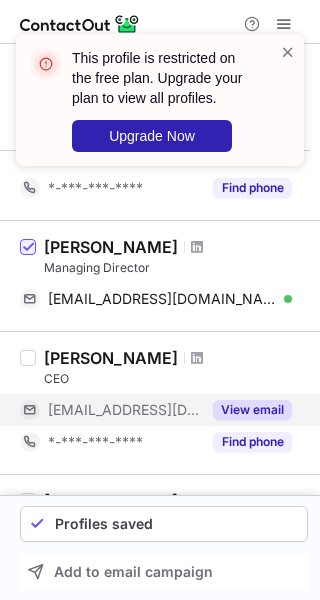click on "View email" at bounding box center (252, 410) 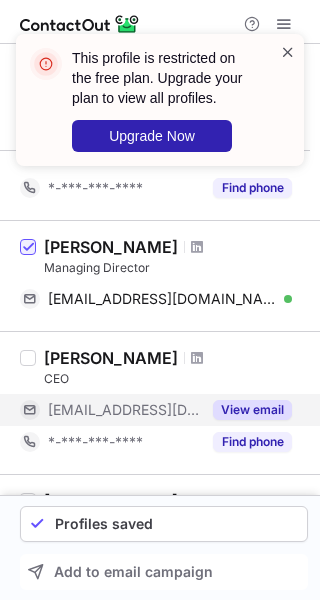 click at bounding box center (288, 52) 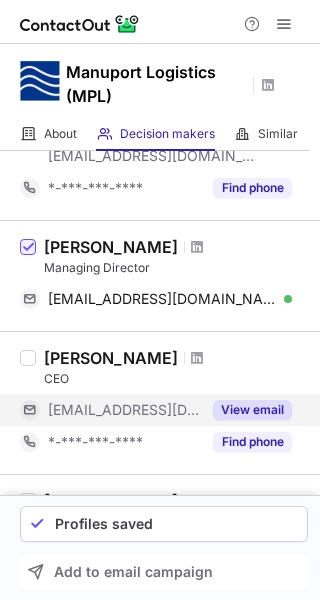 click on "View email" at bounding box center [252, 410] 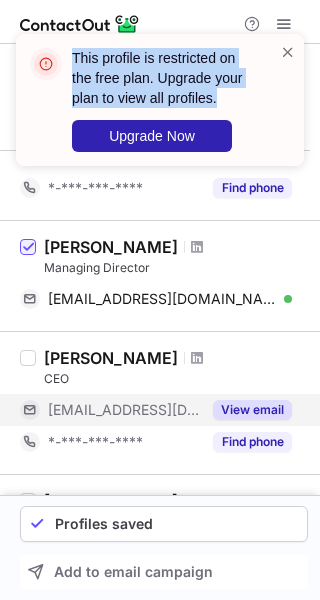 drag, startPoint x: 241, startPoint y: 95, endPoint x: 69, endPoint y: 51, distance: 177.53873 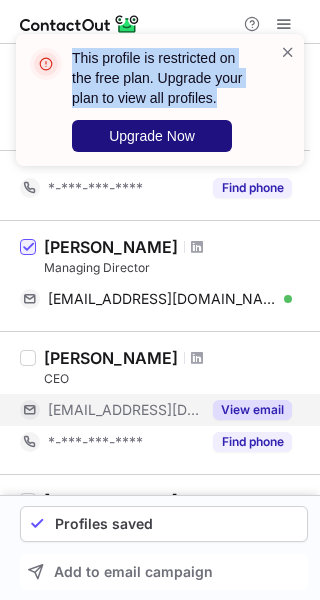 click on "Upgrade Now" at bounding box center [152, 136] 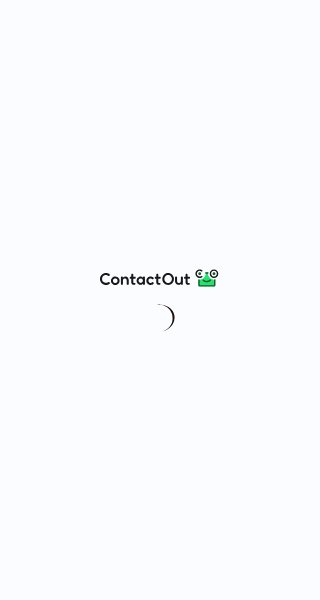 scroll, scrollTop: 0, scrollLeft: 0, axis: both 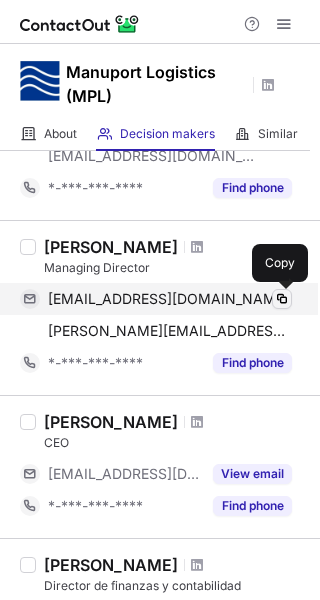 click at bounding box center (282, 299) 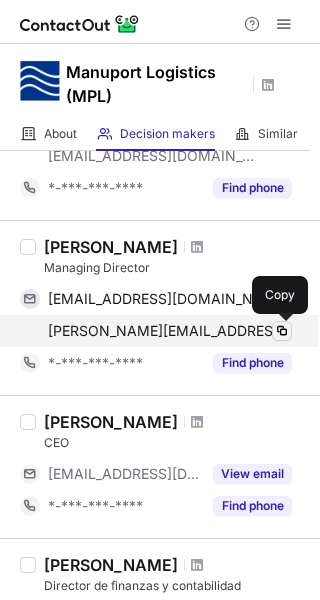 click at bounding box center [282, 331] 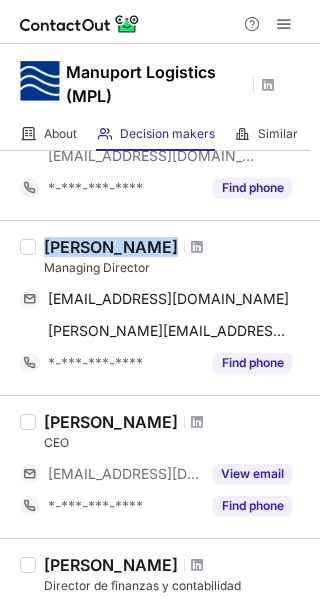 drag, startPoint x: 146, startPoint y: 245, endPoint x: 41, endPoint y: 246, distance: 105.00476 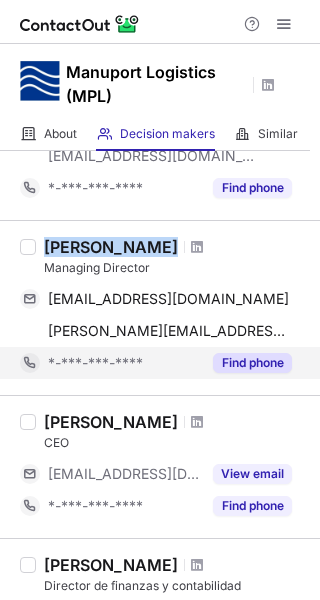 copy on "Jose Ferreira" 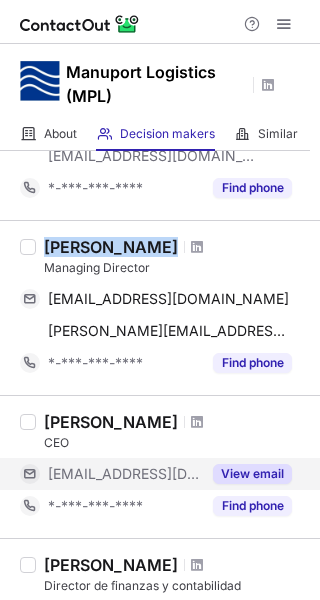 click on "View email" at bounding box center (252, 474) 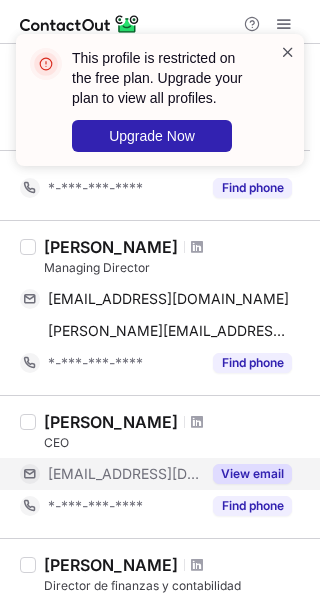 click at bounding box center [288, 52] 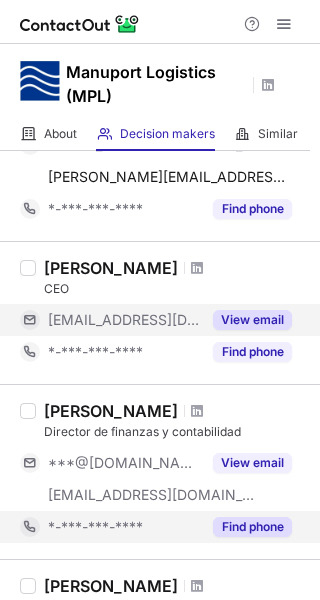 scroll, scrollTop: 600, scrollLeft: 0, axis: vertical 